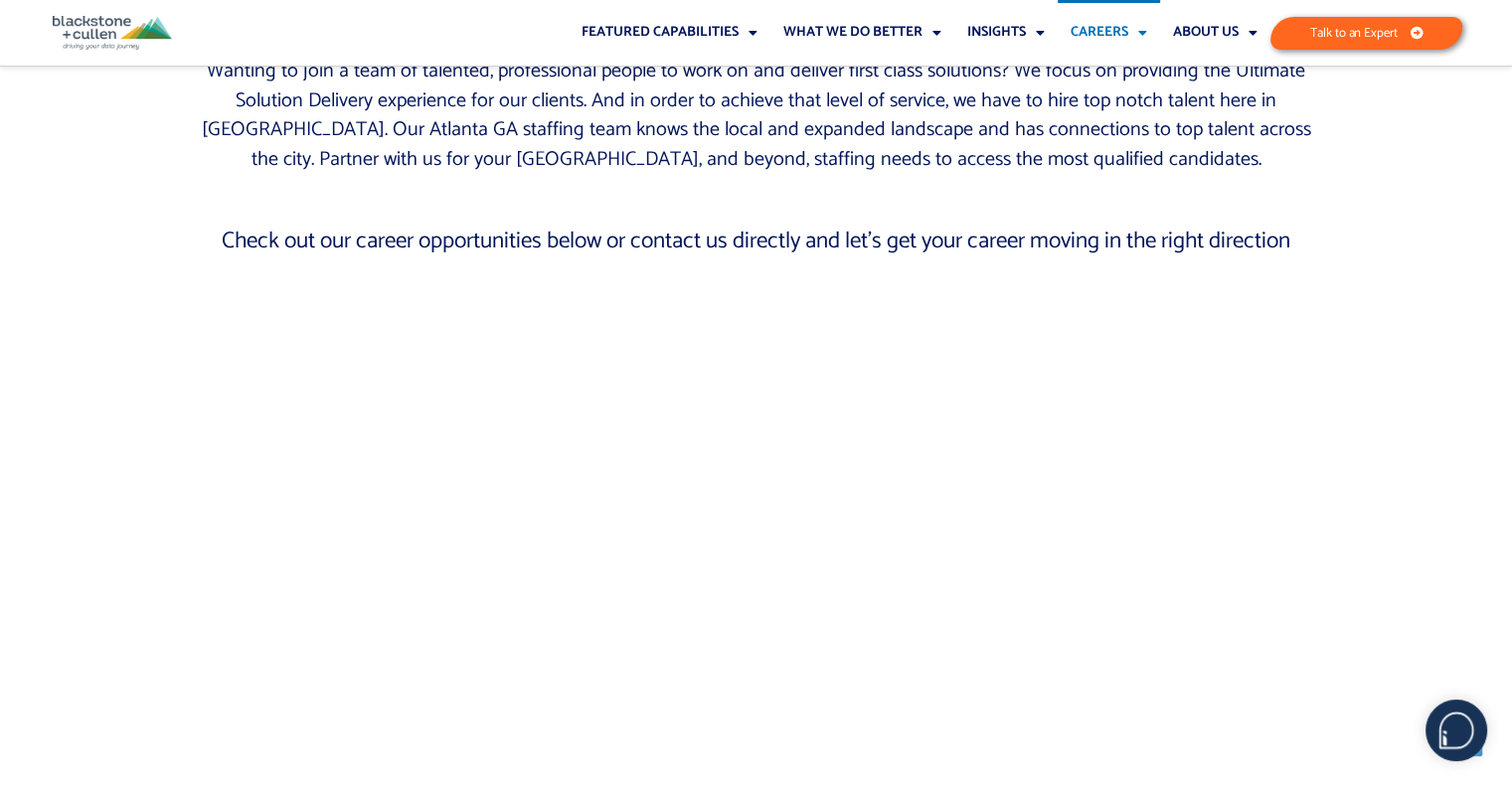 scroll, scrollTop: 0, scrollLeft: 0, axis: both 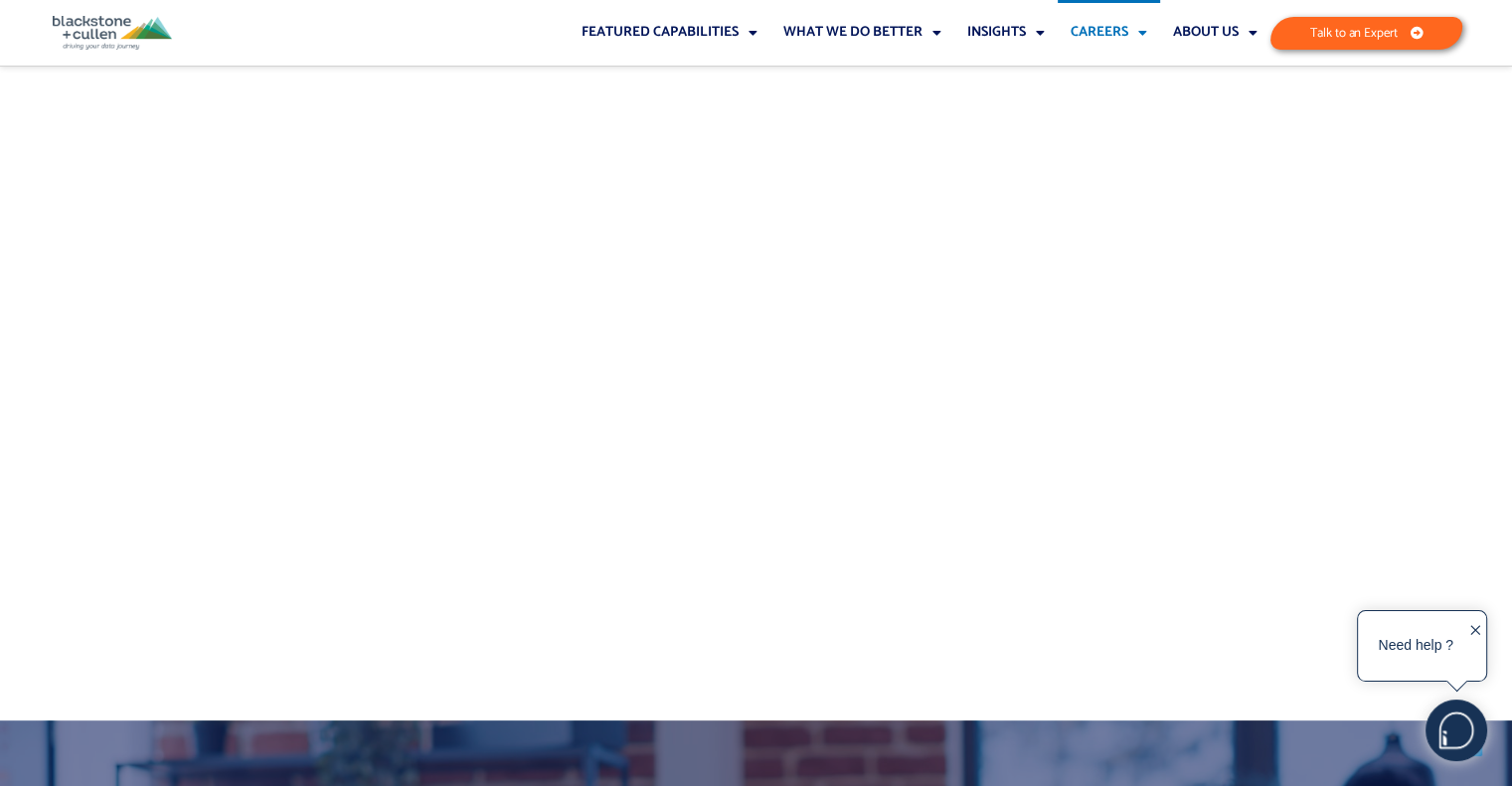 click on "Wanting to join a team of talented, professional people to work on and deliver first class solutions? We focus on providing the Ultimate Solution Delivery experience for our clients. And in order to achieve that level of service, we have to hire top notch talent here in Atlanta. Our Atlanta GA staffing team knows the local and expanded landscape and has connections to top talent across the city. Partner with us for your Atlanta, and beyond, staffing needs to access the most qualified candidates. Check out our career opportunities below or contact us directly and let’s get your career moving in the right direction" at bounding box center (756, 284) 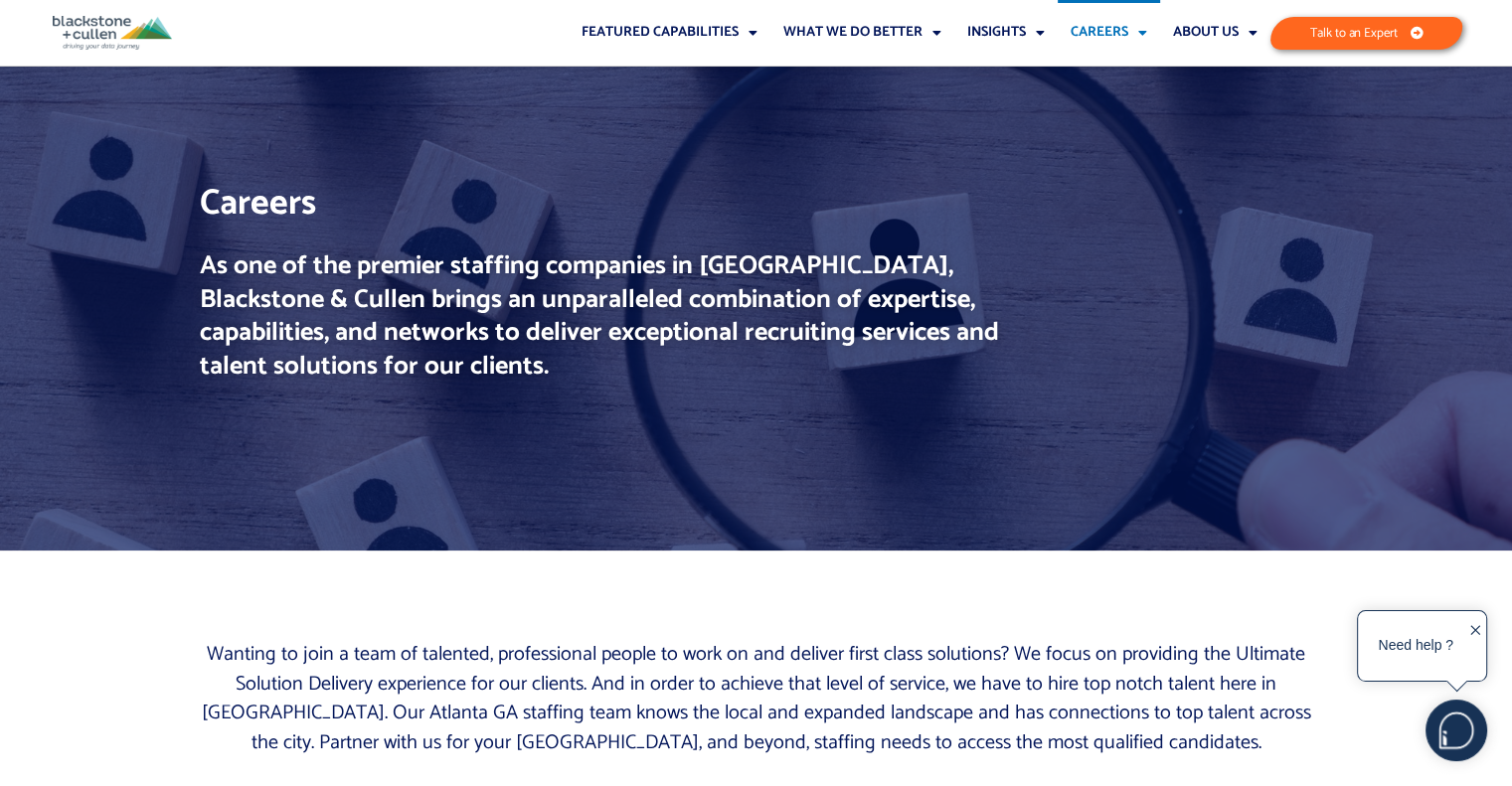 scroll, scrollTop: 0, scrollLeft: 0, axis: both 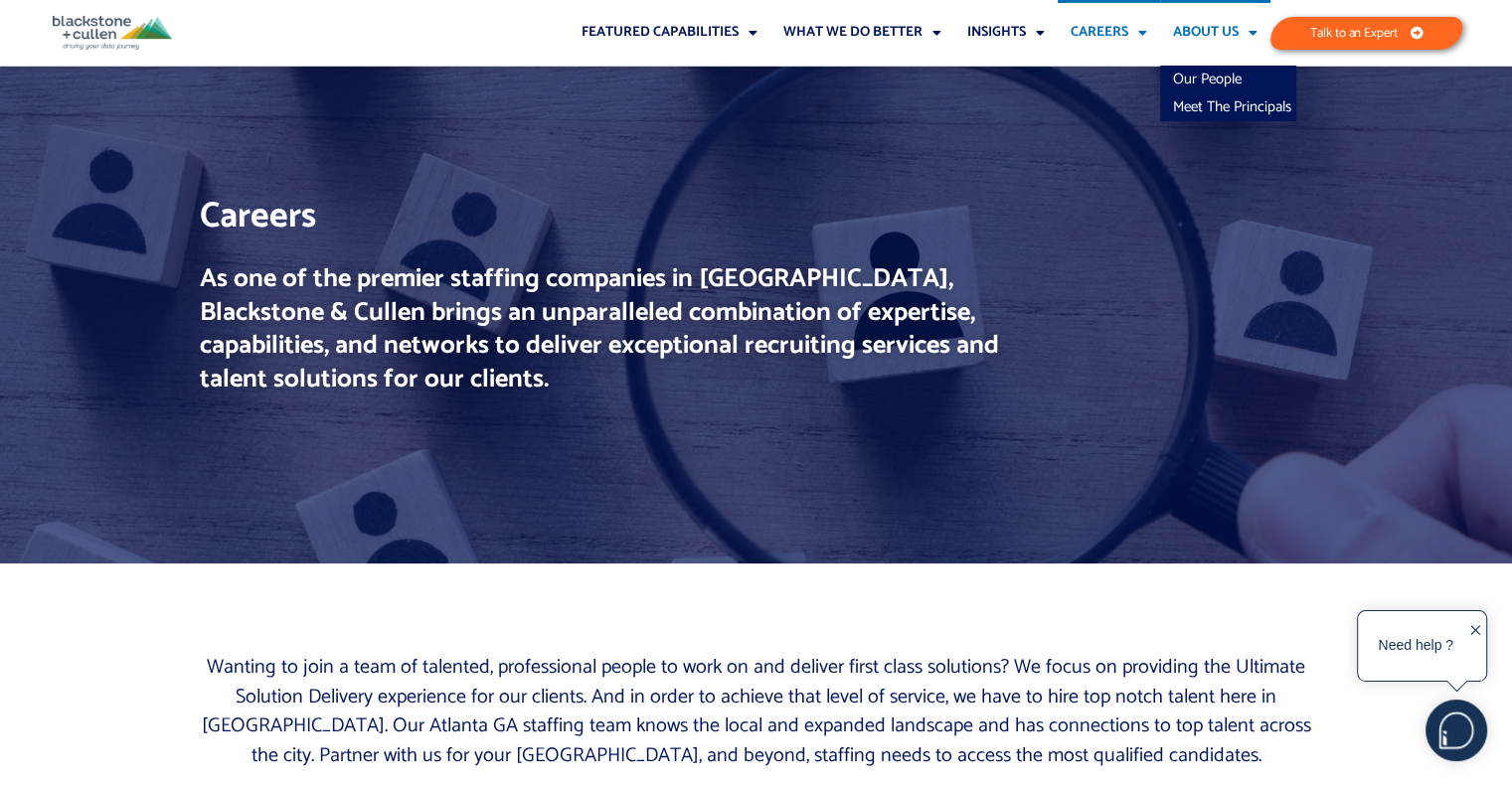 click on "About Us" 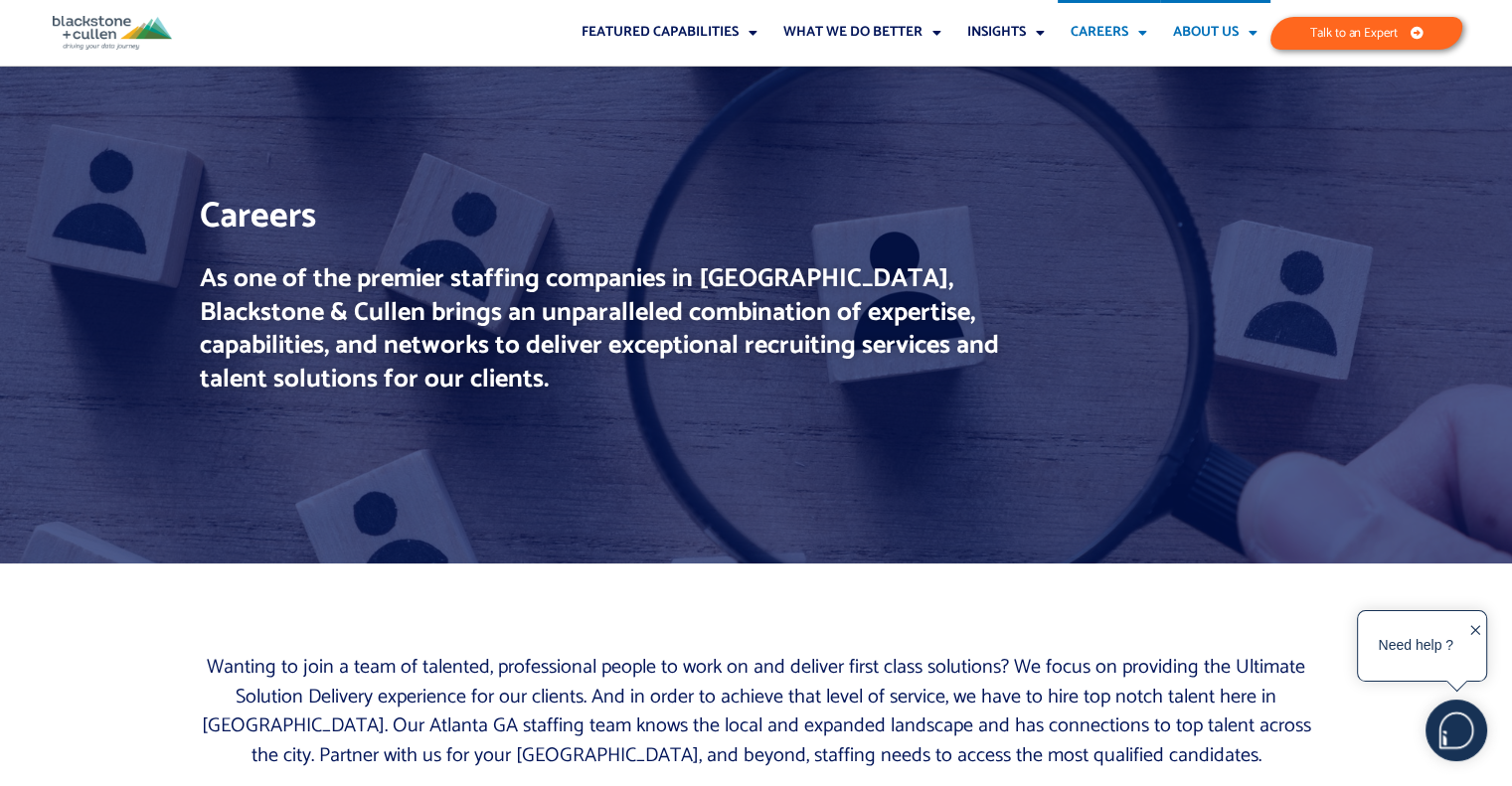 click on "About Us" 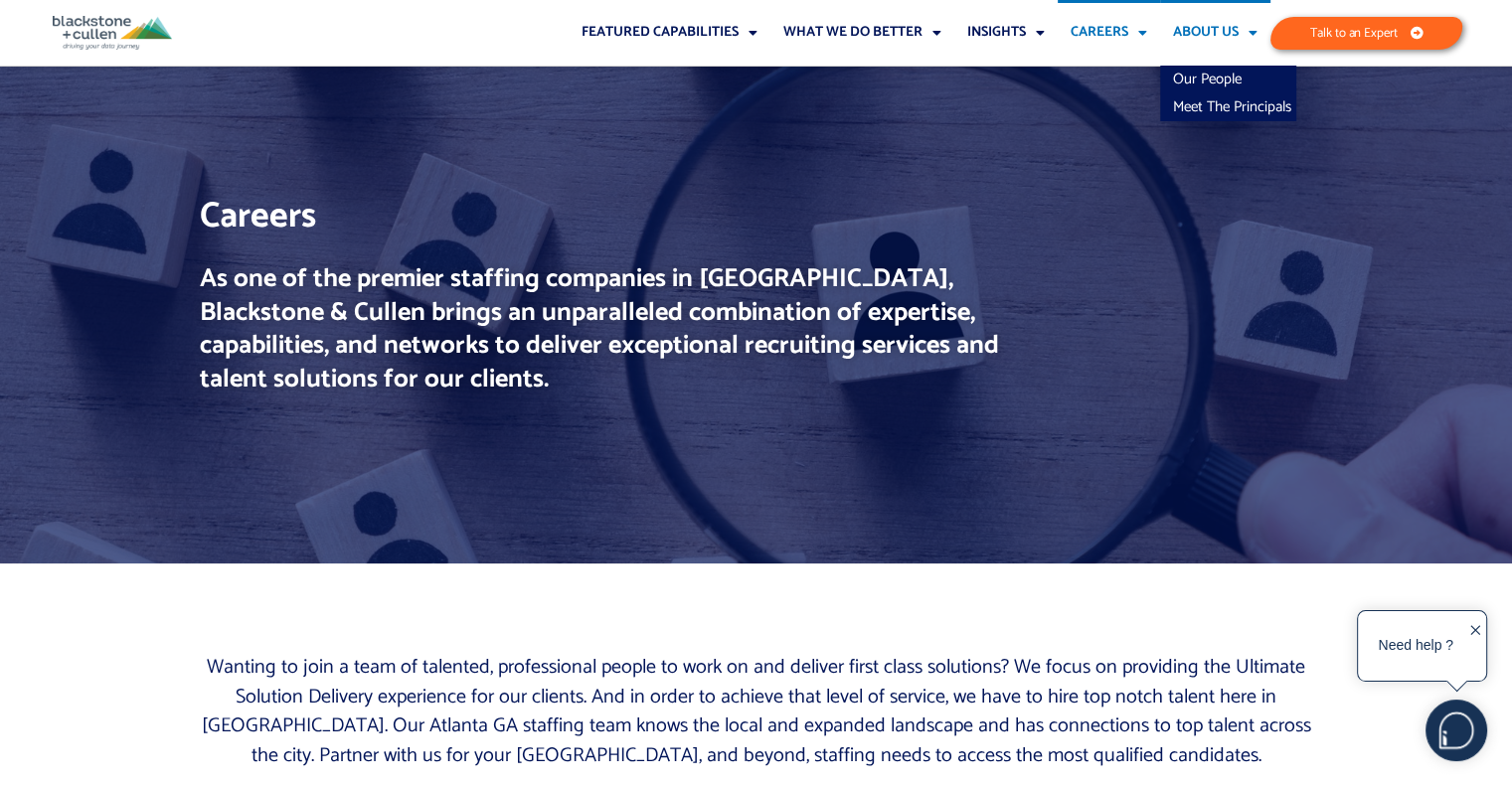 click on "About Us" 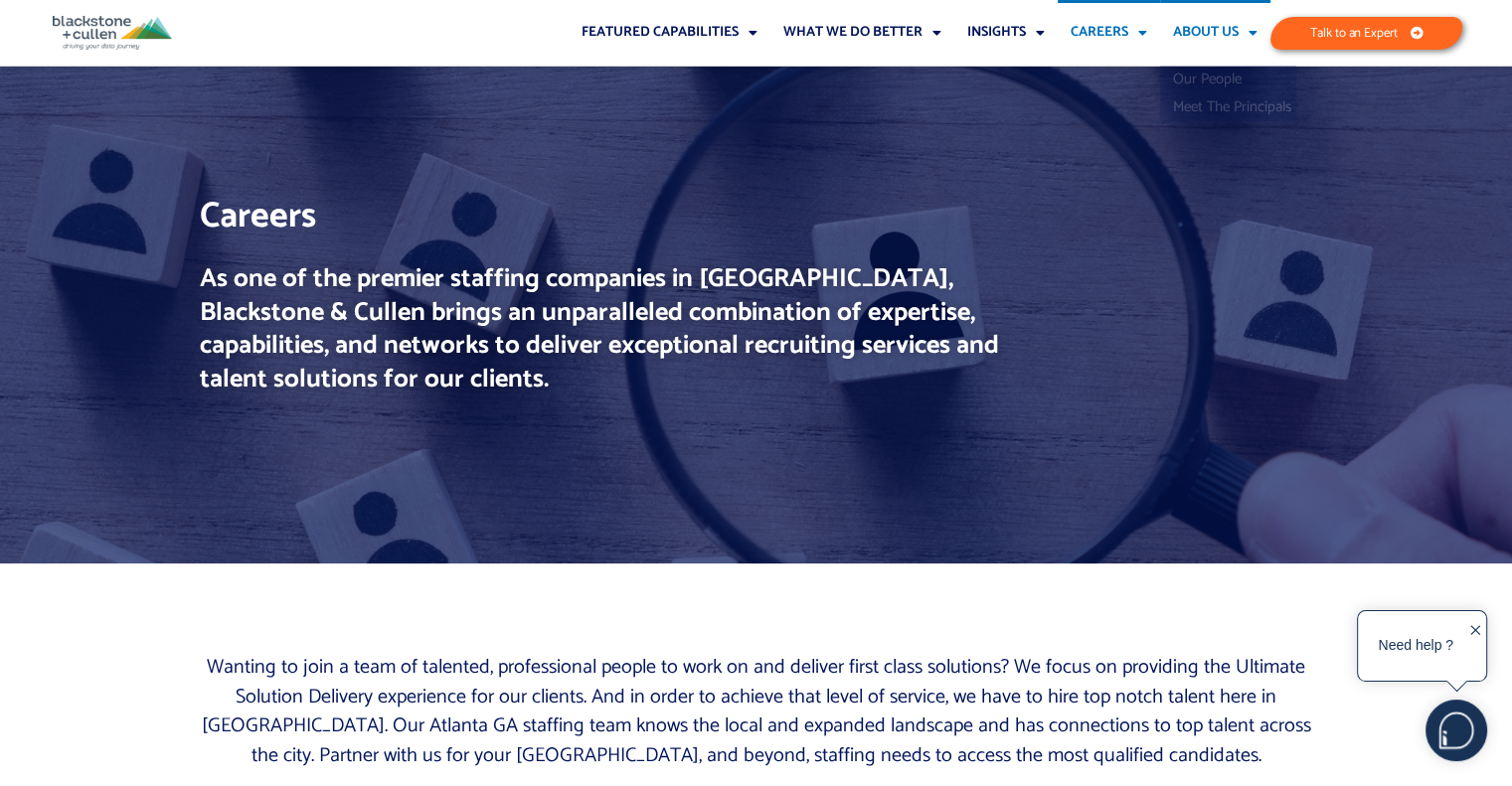 click on "About Us" 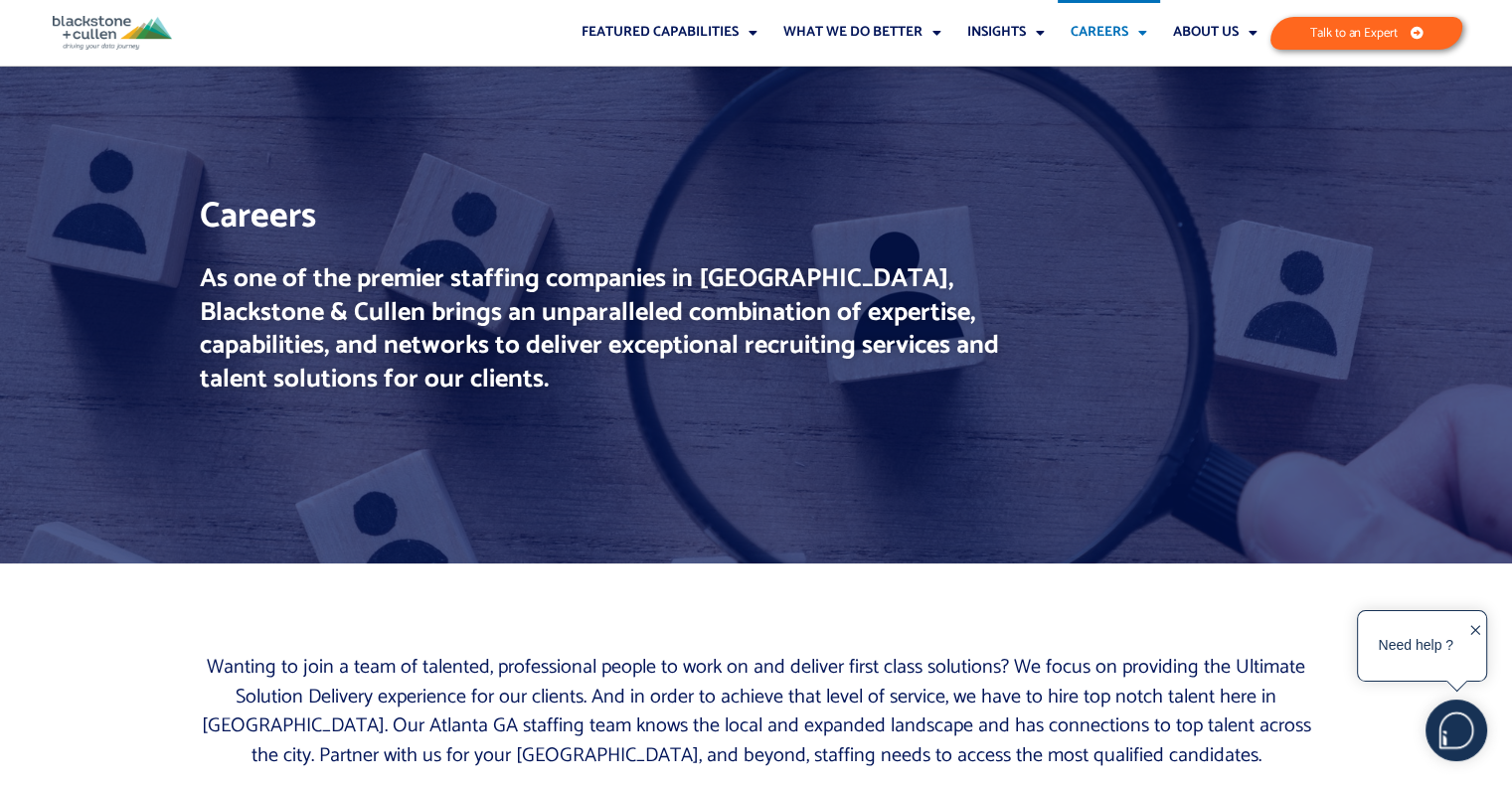 click at bounding box center [112, 33] 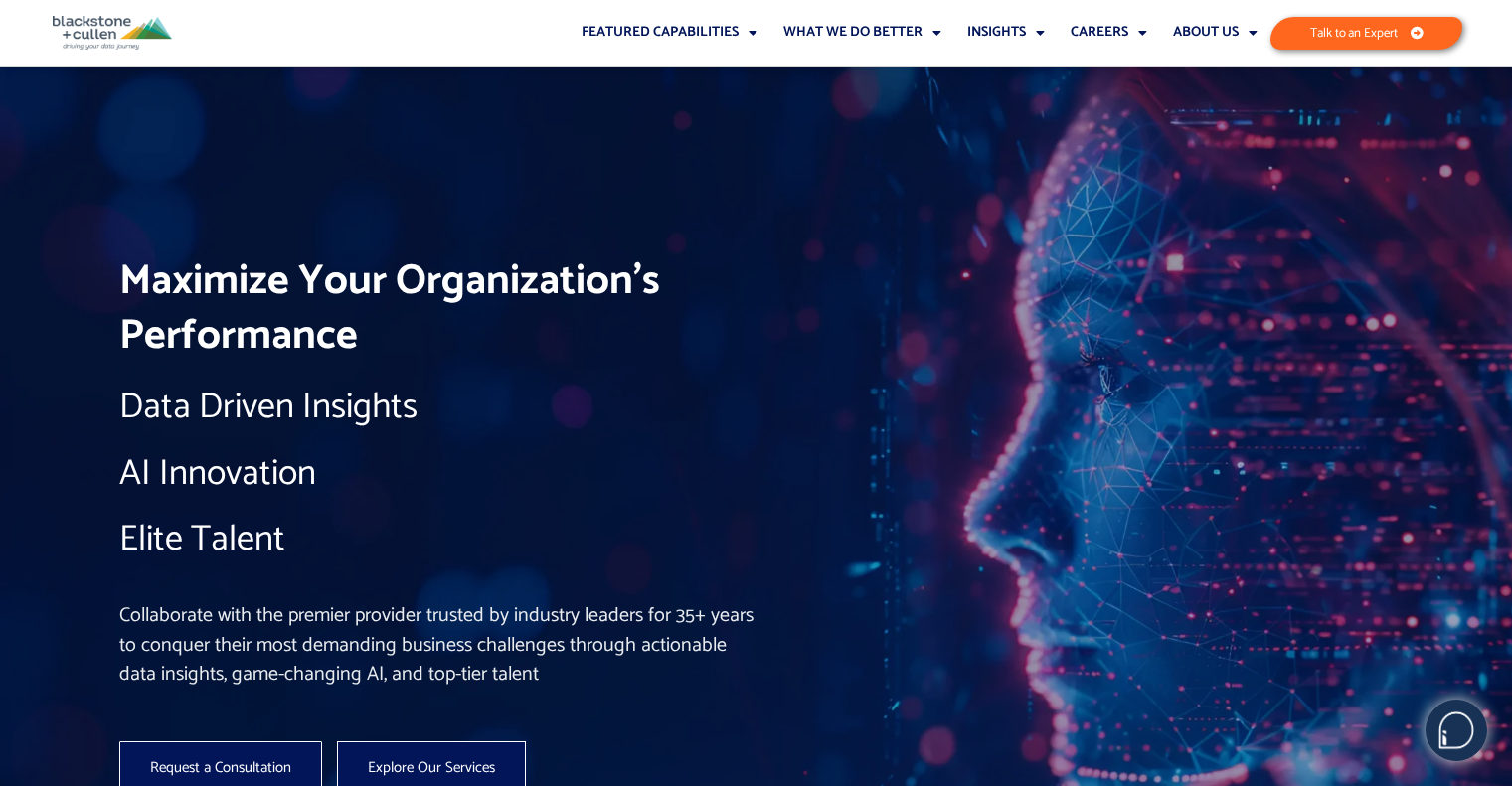 scroll, scrollTop: 0, scrollLeft: 0, axis: both 